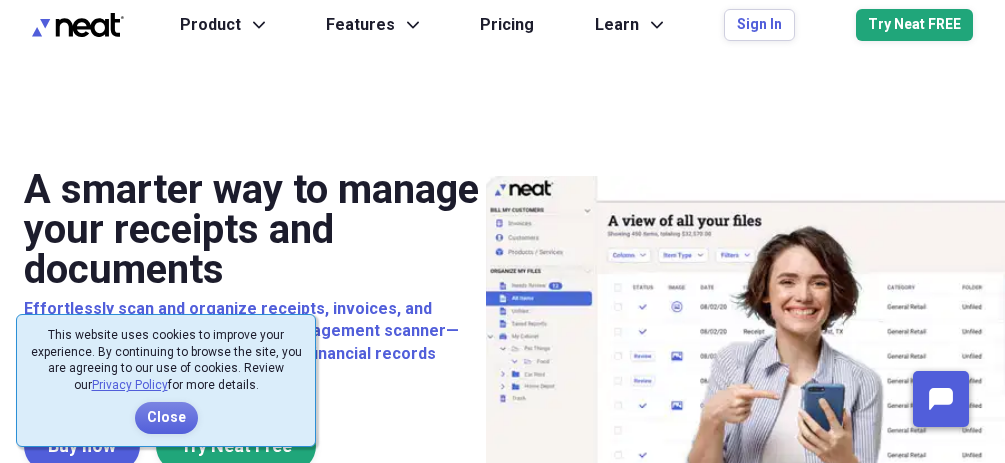 scroll, scrollTop: 0, scrollLeft: 0, axis: both 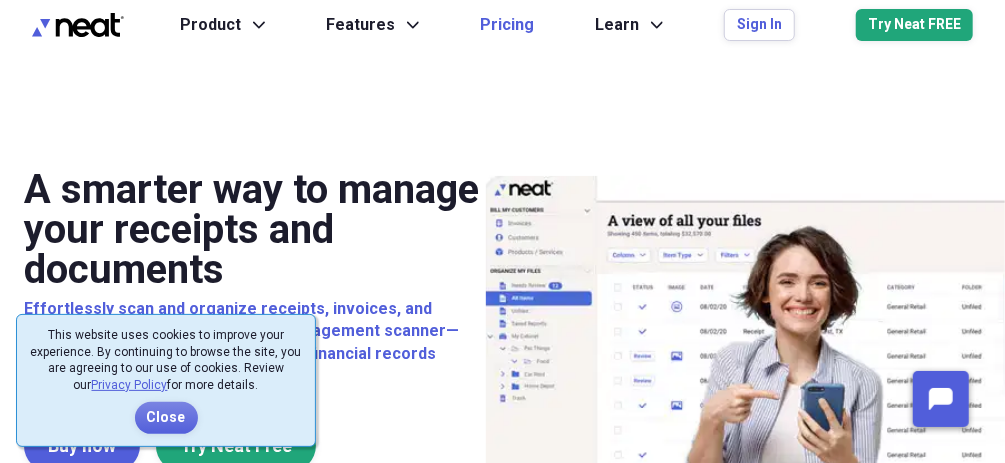 click on "Pricing" at bounding box center [507, 25] 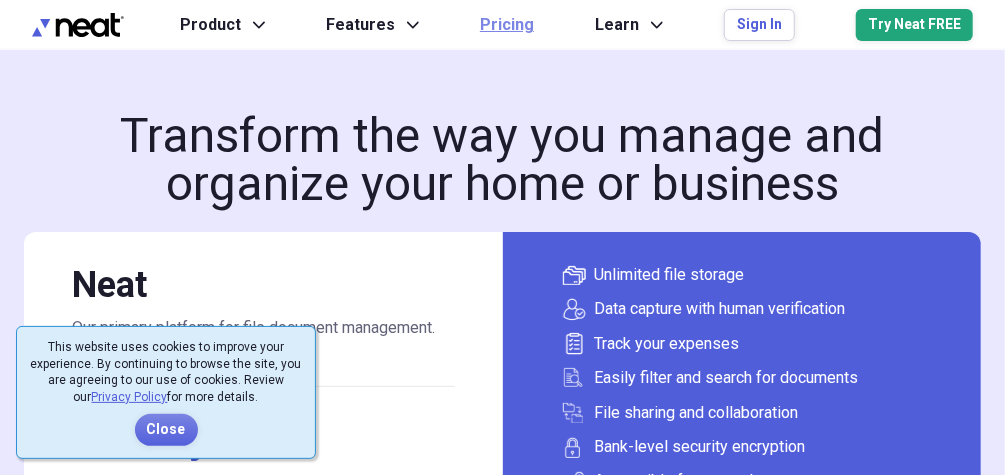 scroll, scrollTop: 0, scrollLeft: 0, axis: both 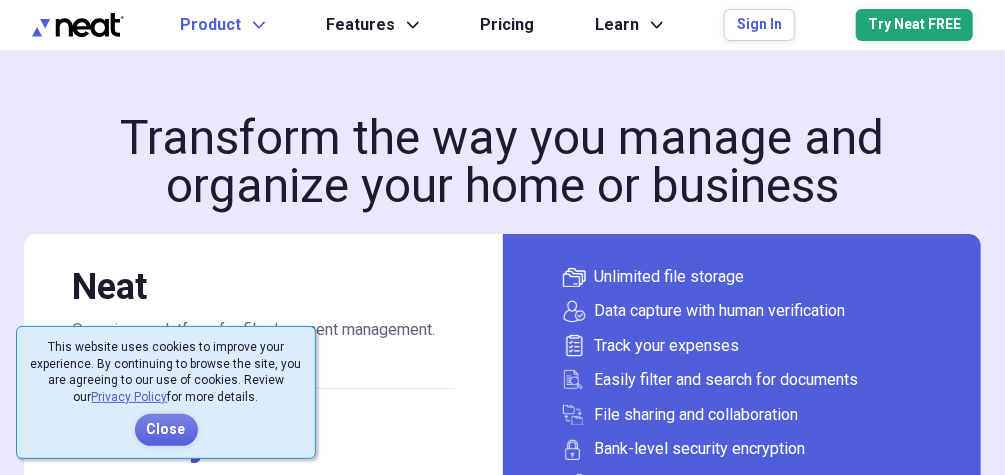 click on "Product" at bounding box center (210, 25) 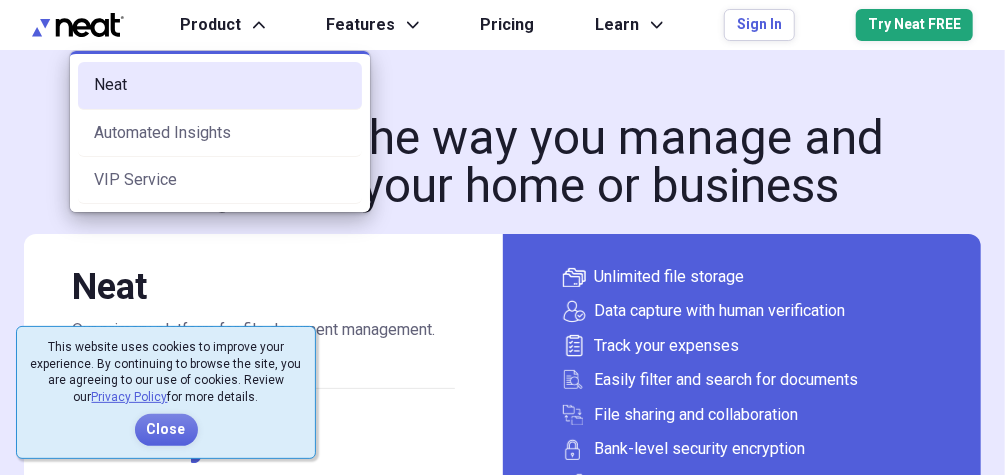 click on "Neat" at bounding box center [220, 85] 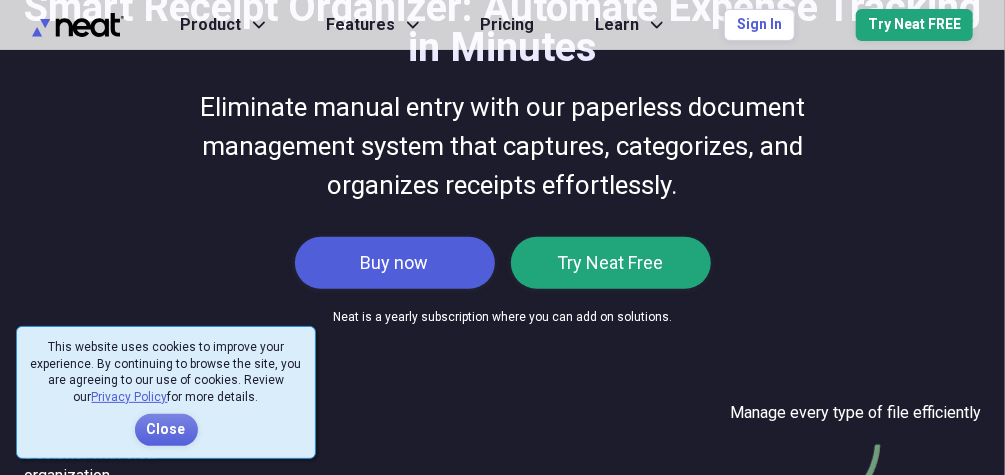 scroll, scrollTop: 0, scrollLeft: 0, axis: both 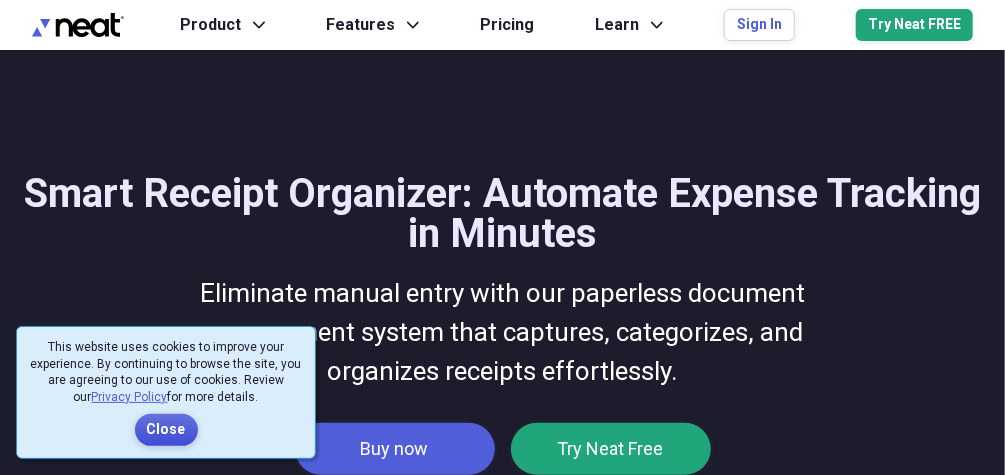 click on "Close" at bounding box center [166, 430] 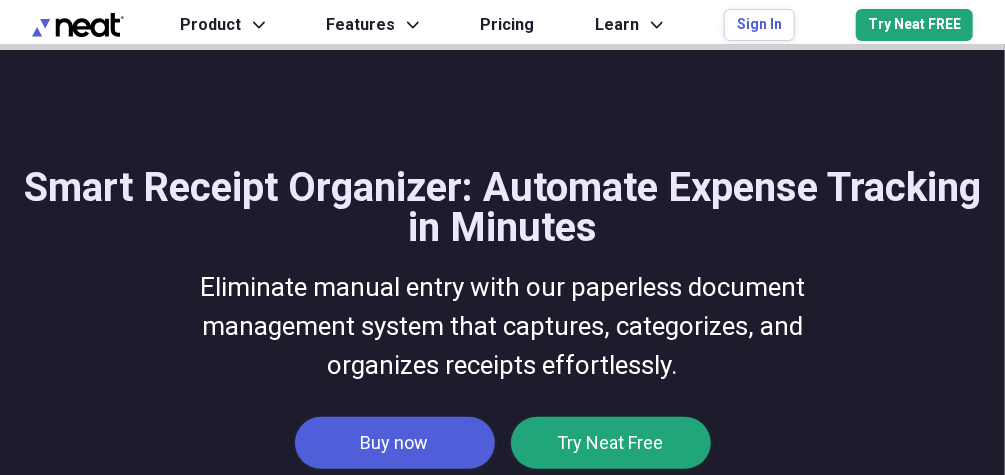 scroll, scrollTop: 0, scrollLeft: 0, axis: both 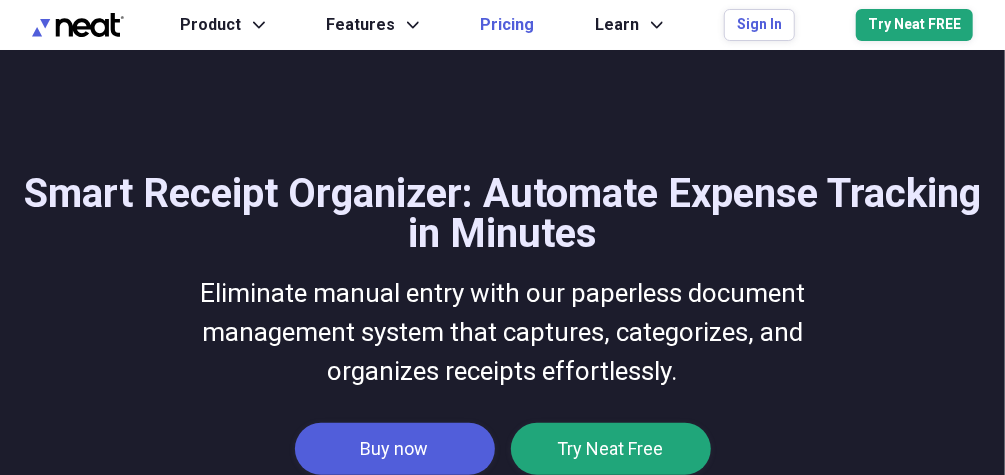 click on "Pricing" at bounding box center (507, 25) 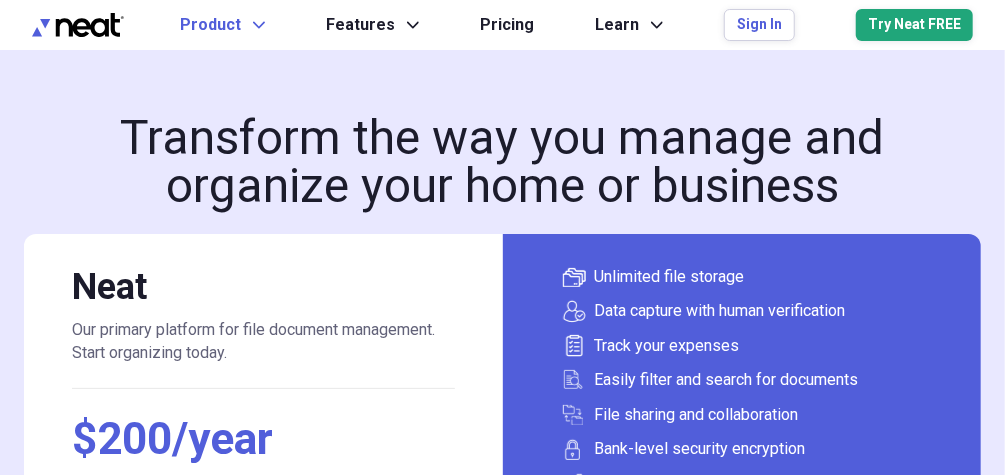click on "Product Expand" at bounding box center [222, 25] 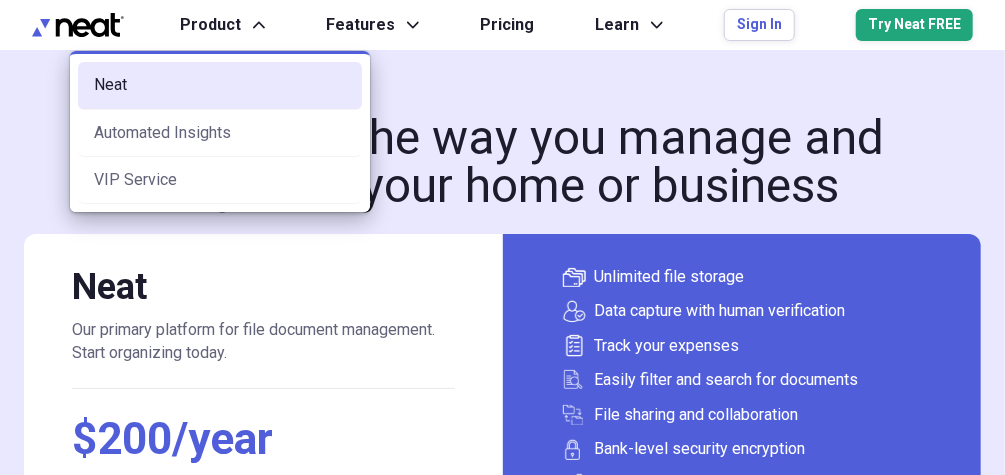 click on "Neat" at bounding box center [220, 85] 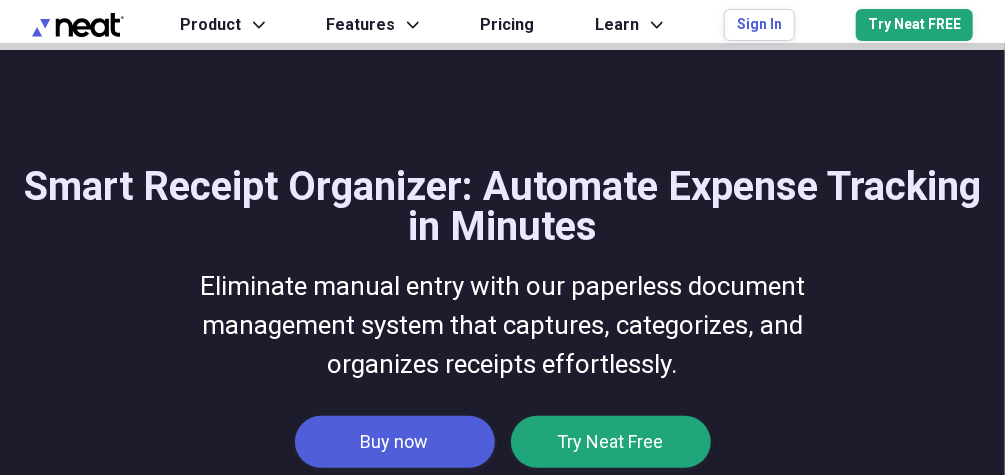 scroll, scrollTop: 0, scrollLeft: 0, axis: both 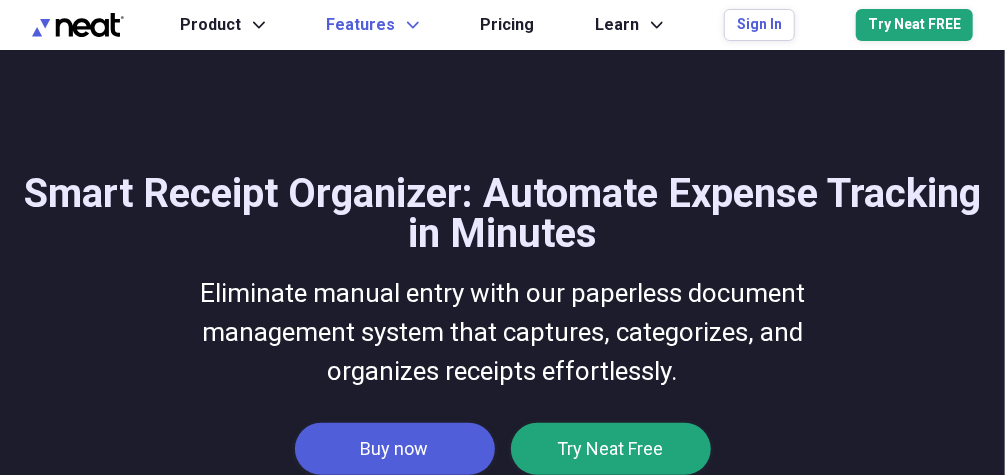 click on "Features" at bounding box center [360, 25] 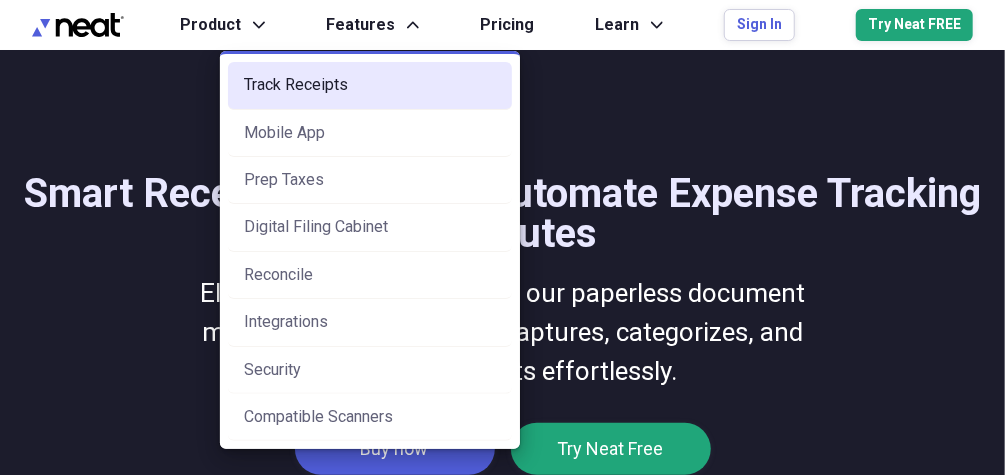 click on "Track Receipts" at bounding box center [370, 85] 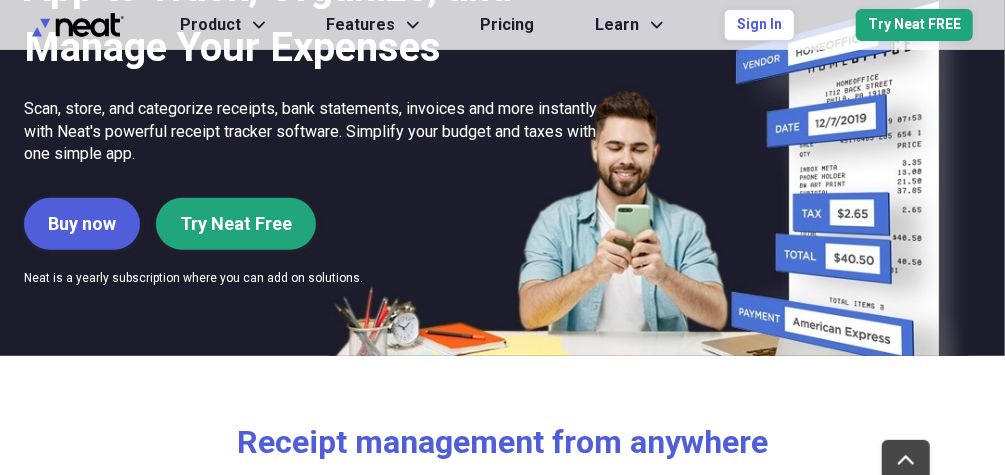 scroll, scrollTop: 0, scrollLeft: 0, axis: both 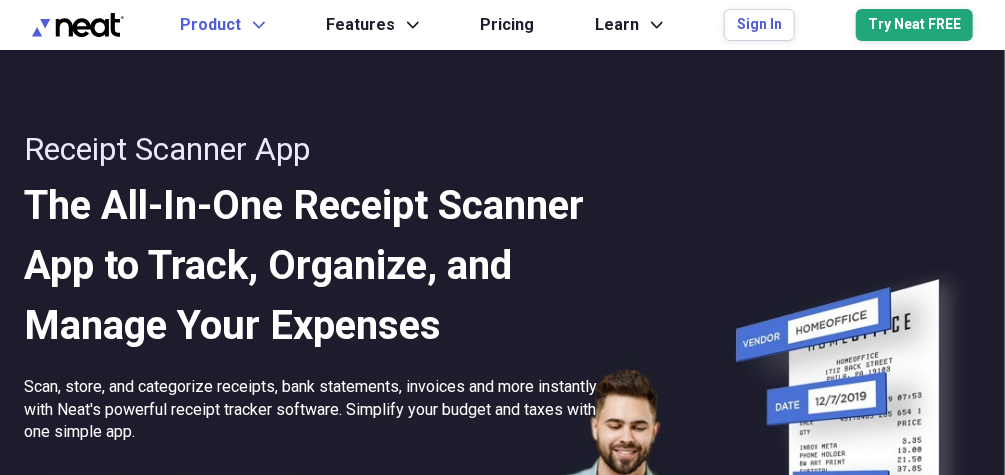 click on "Product" at bounding box center [210, 25] 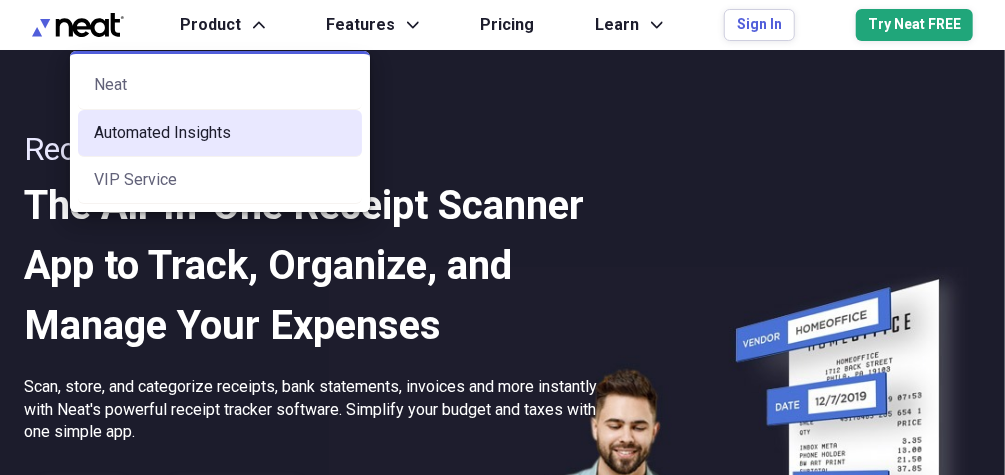 click on "Automated Insights" at bounding box center [220, 133] 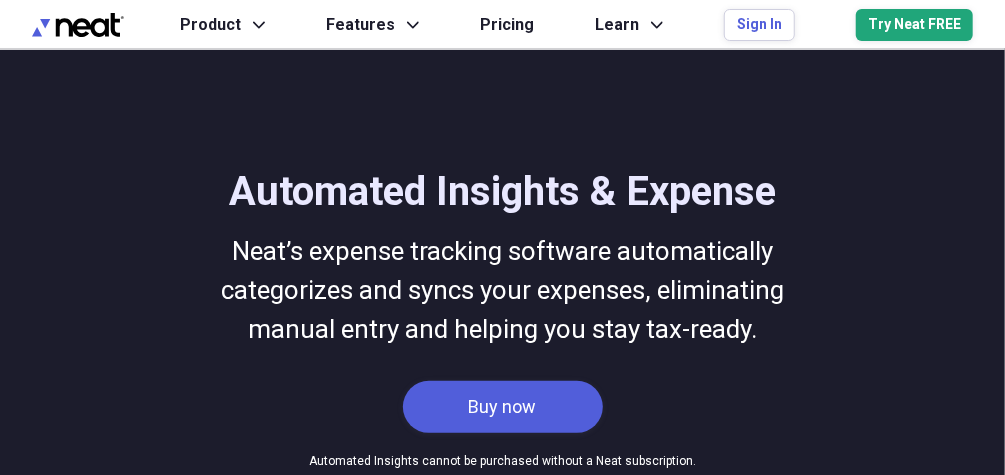 scroll, scrollTop: 0, scrollLeft: 0, axis: both 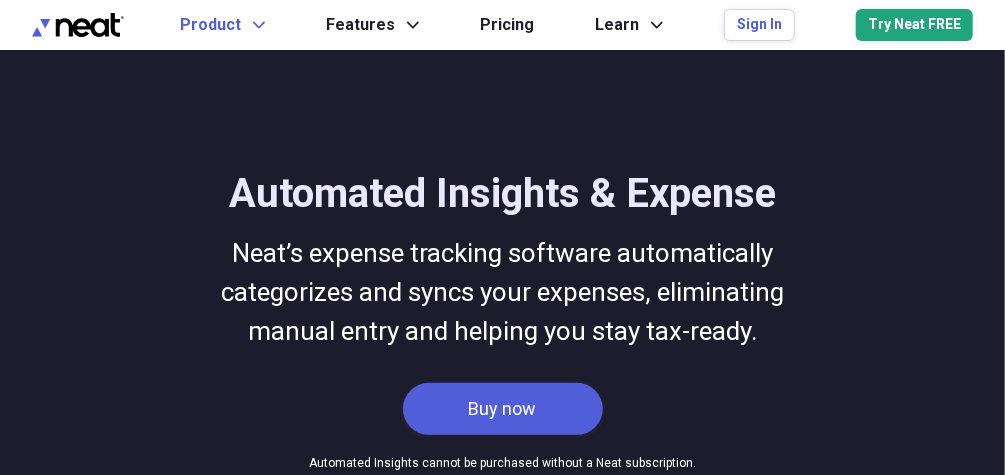 click on "Product" at bounding box center (210, 25) 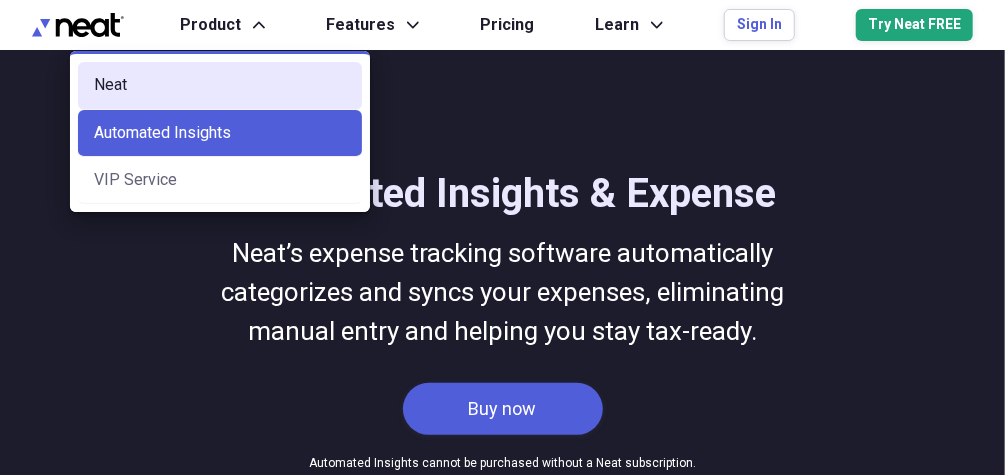 click on "Neat" at bounding box center [220, 85] 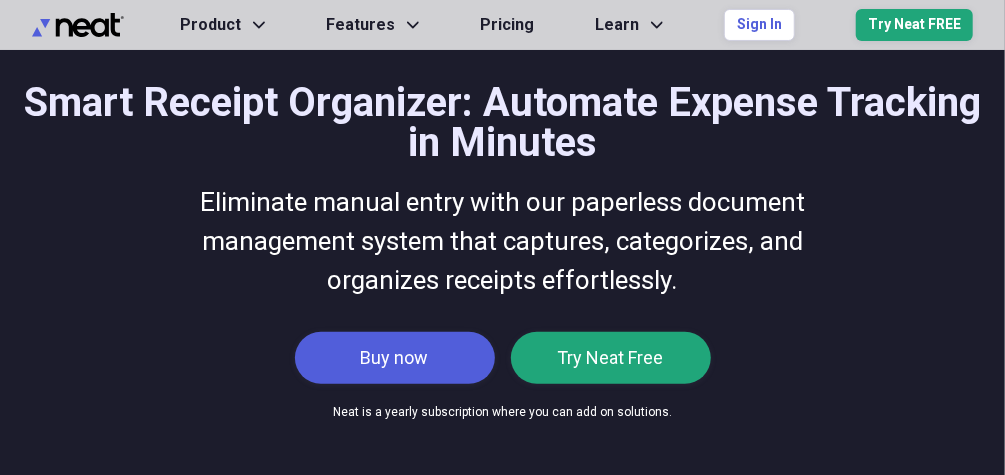 scroll, scrollTop: 0, scrollLeft: 0, axis: both 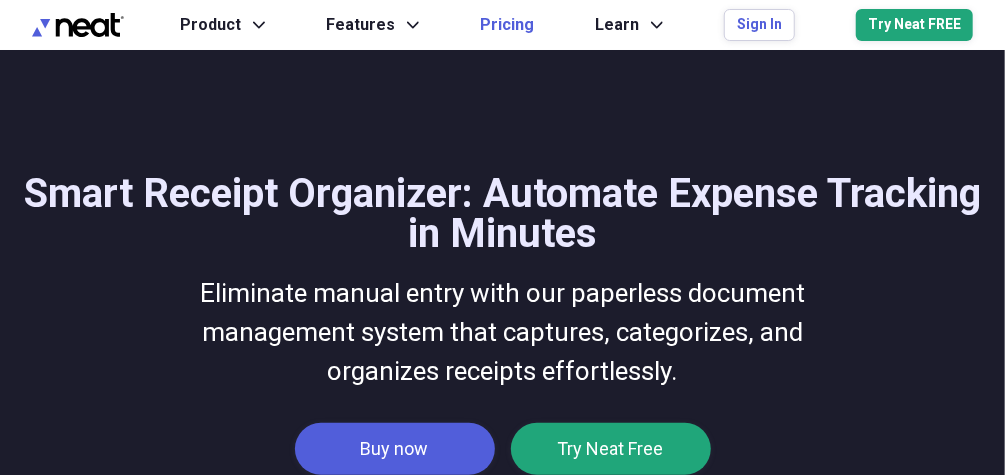 click on "Pricing" at bounding box center [507, 25] 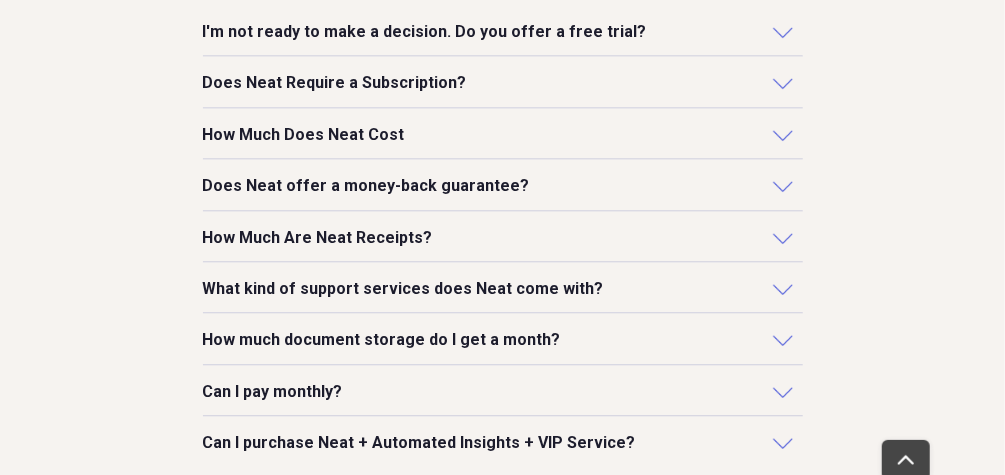 scroll, scrollTop: 1866, scrollLeft: 0, axis: vertical 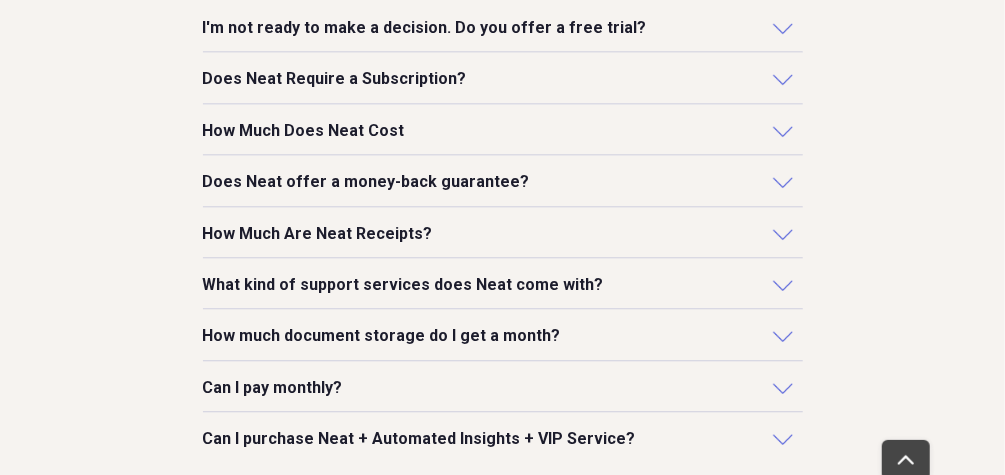 click at bounding box center [783, 78] 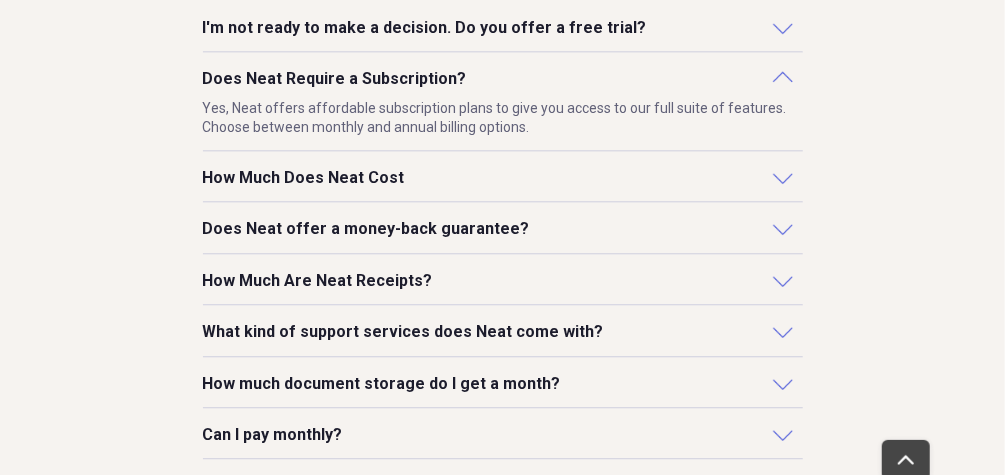 click at bounding box center (783, 177) 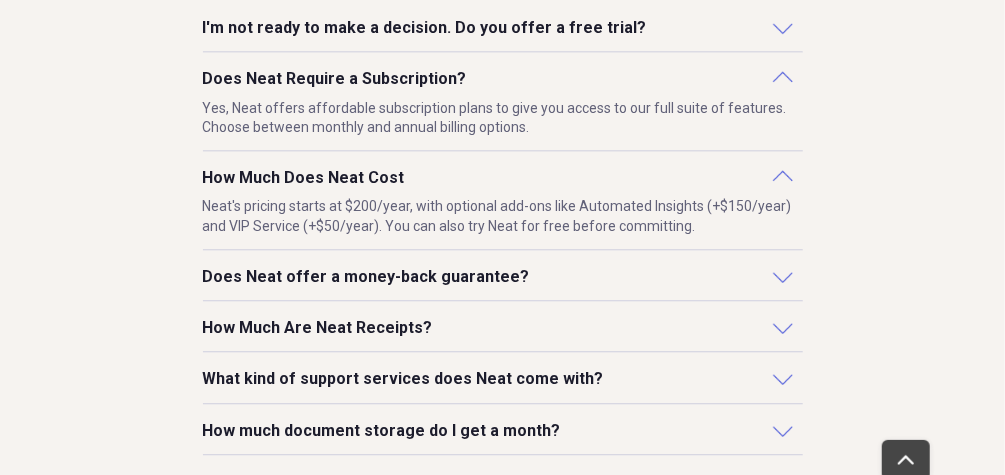 click at bounding box center (783, 177) 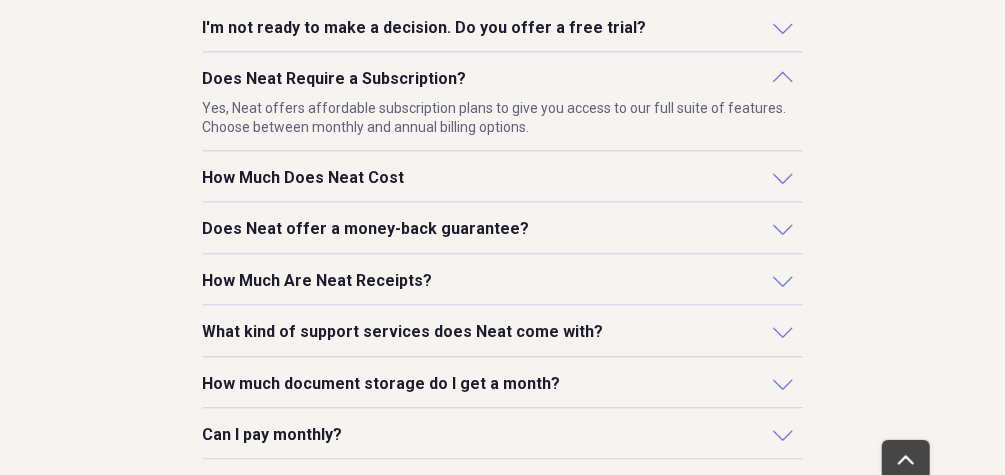 click on "Does Neat offer a money-back guarantee?" at bounding box center [503, 229] 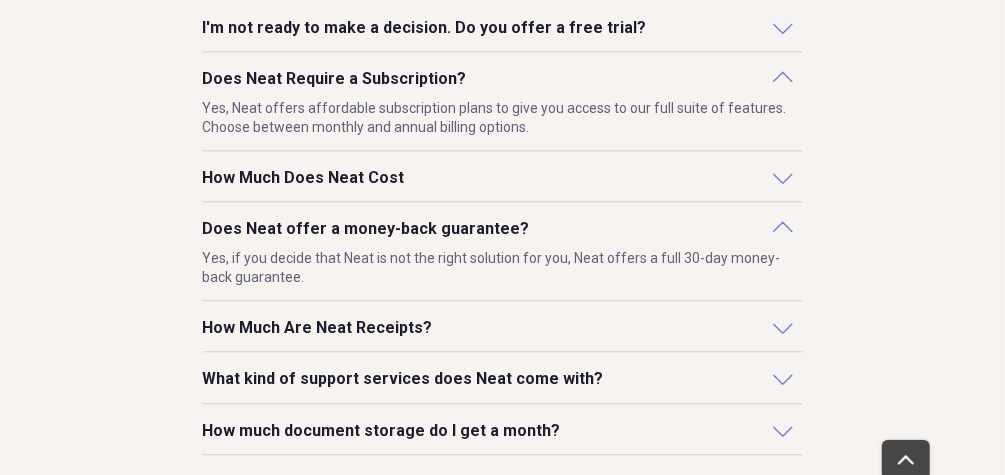 click on "Does Neat offer a money-back guarantee?" at bounding box center (366, 229) 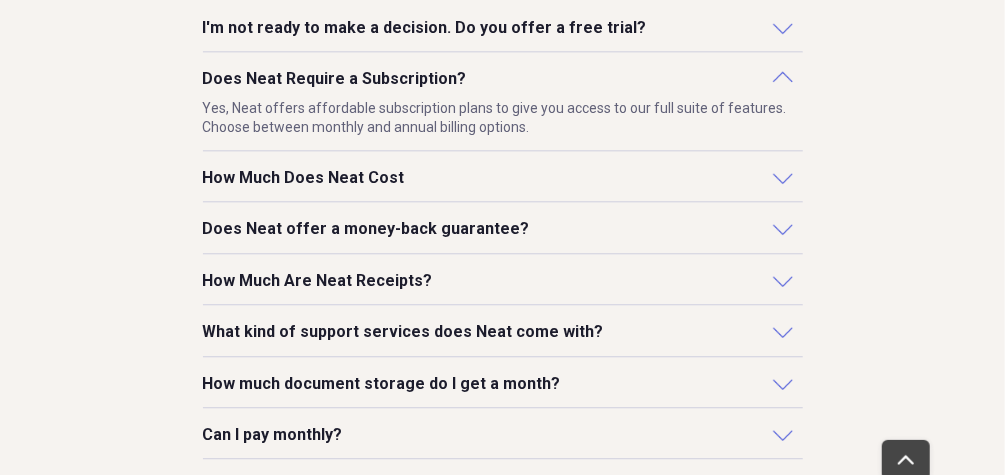 click on "How Much Are Neat Receipts?" at bounding box center (503, 281) 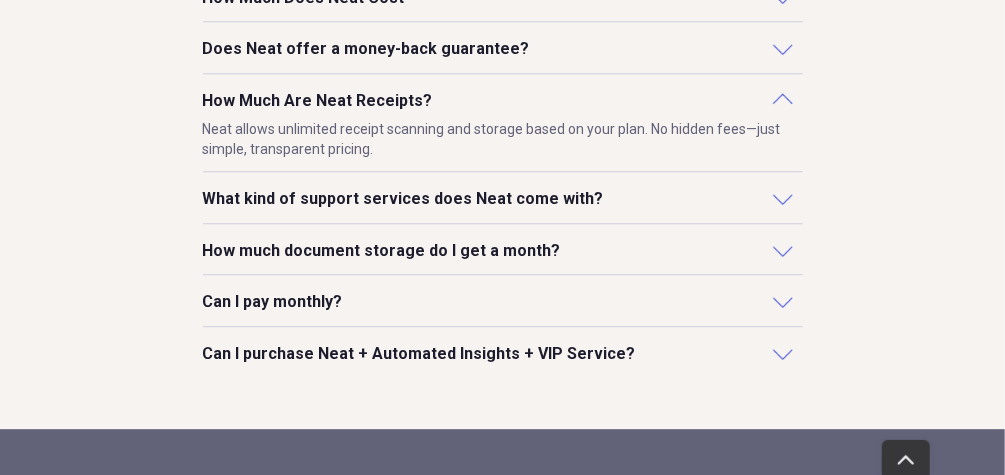 scroll, scrollTop: 2053, scrollLeft: 0, axis: vertical 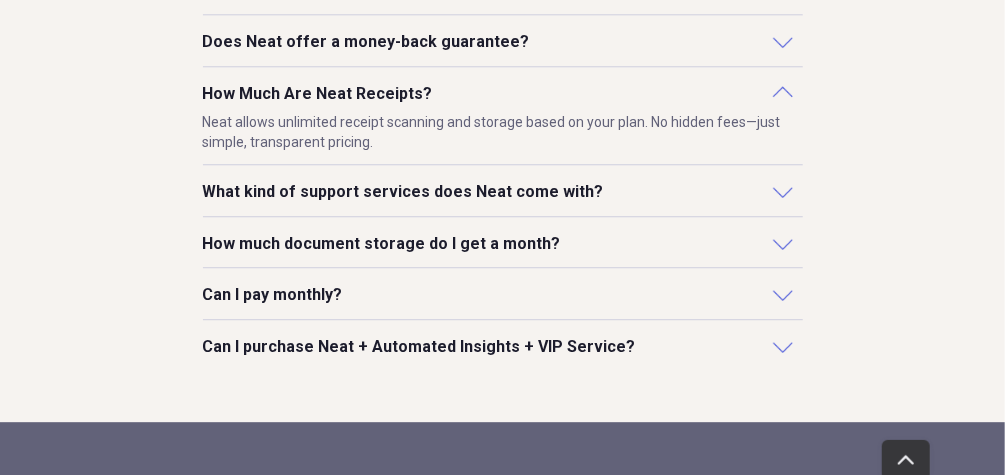 click on "How Much Are Neat Receipts?" at bounding box center [503, 94] 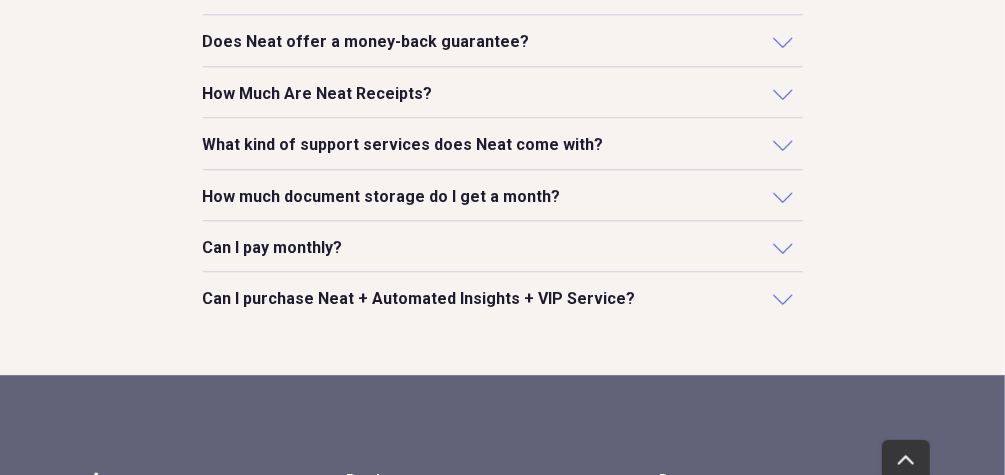 click on "What kind of support services does Neat come with?" at bounding box center (503, 145) 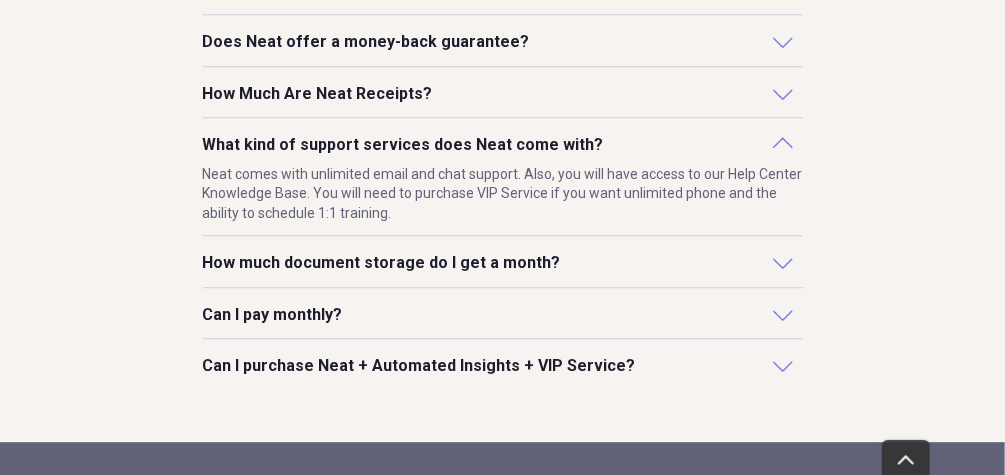 click on "Neat comes with unlimited email and chat support. Also, you will have access to our Help Center Knowledge Base. You will need to purchase VIP Service if you want unlimited phone and the ability to schedule 1:1 training." at bounding box center [503, 194] 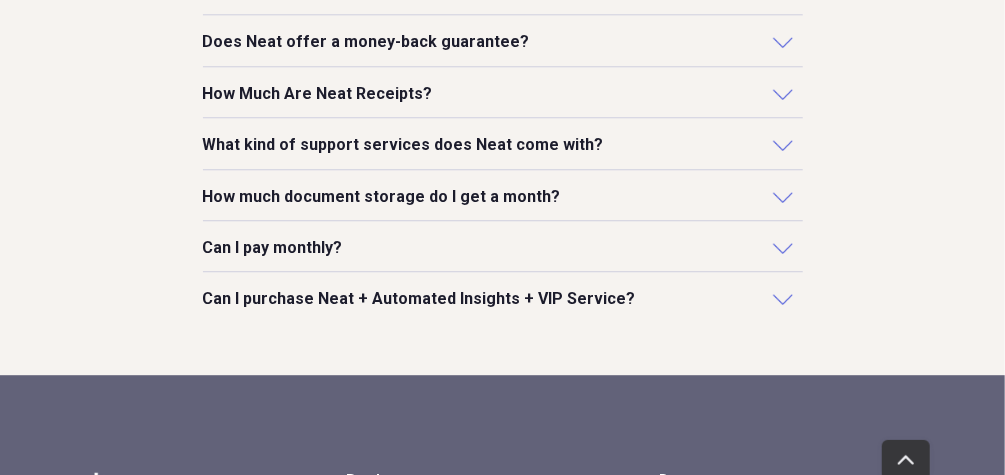 click on "How much document storage do I get a month?" at bounding box center [503, 197] 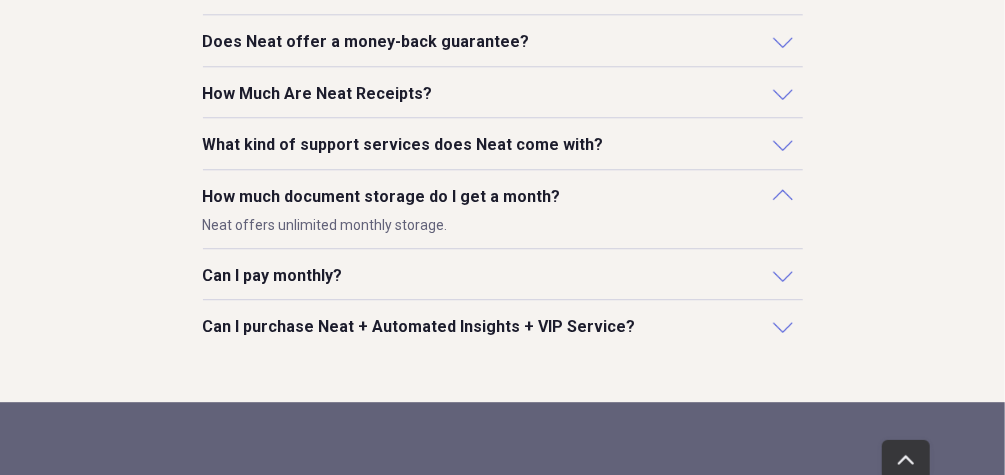 click on "How much document storage do I get a month?" at bounding box center [503, 197] 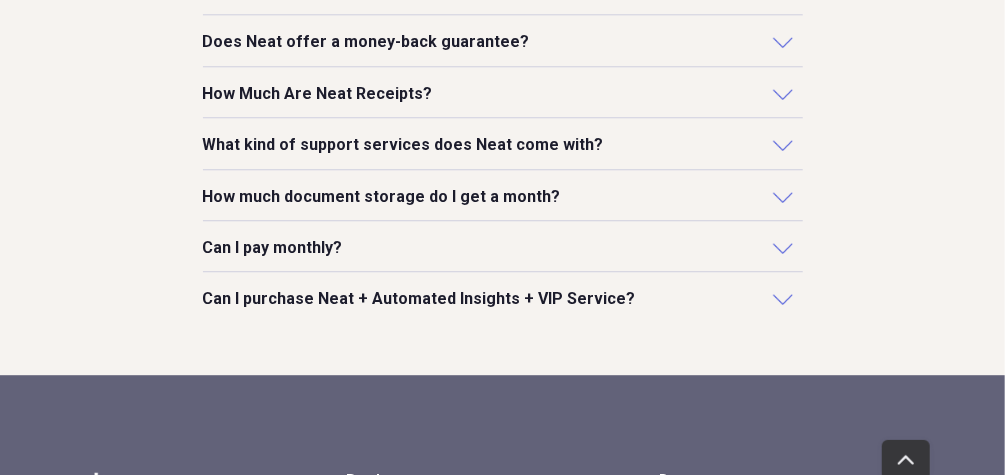 click on "Can I pay monthly?" at bounding box center (503, 248) 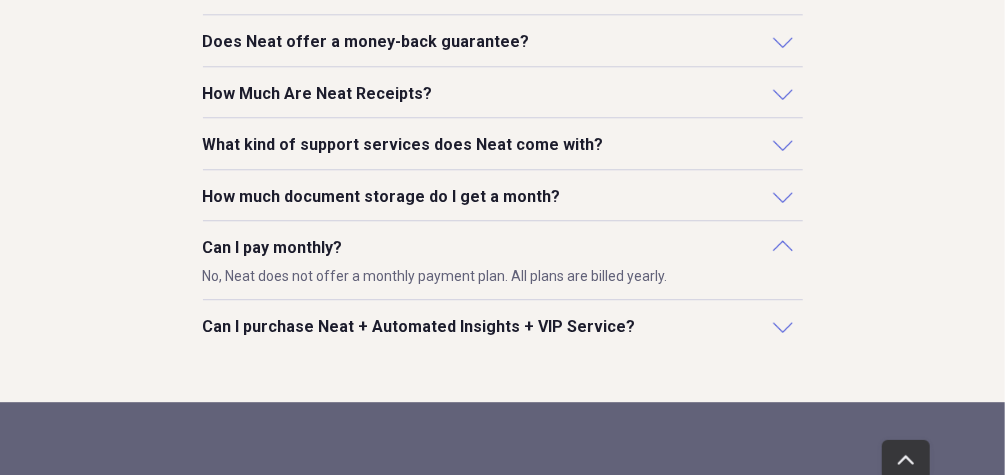click on "I'm not ready to make a decision. Do you offer a free trial? Does Neat Require a Subscription? Yes, Neat offers affordable subscription plans to give you access to our full suite of features. Choose between monthly and annual billing options. How Much Does Neat Cost Does Neat offer a money-back guarantee? How Much Are Neat Receipts? What kind of support services does Neat come with? How much document storage do I get a month? Can I pay monthly? No, Neat does not offer a monthly payment plan. All plans are billed yearly. Can I purchase Neat + Automated Insights + VIP Service?" at bounding box center [503, 84] 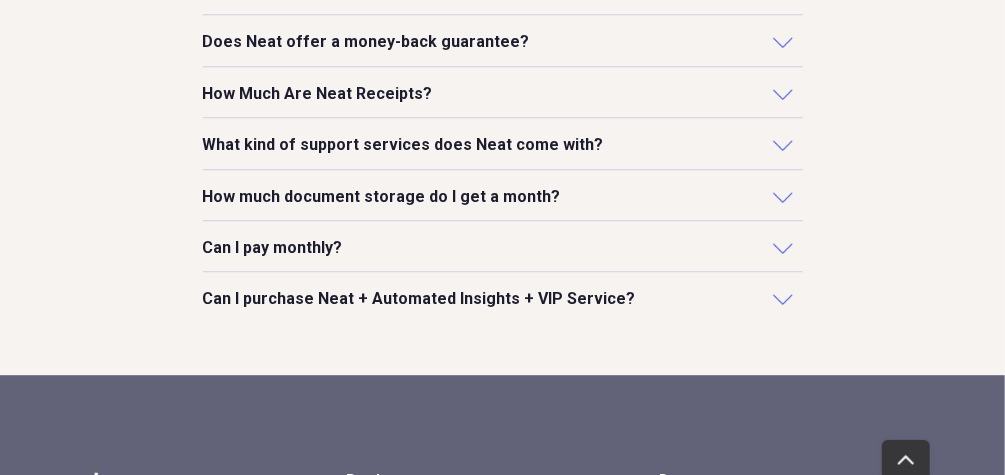 click on "Can I purchase Neat + Automated Insights + VIP Service?" at bounding box center (419, 299) 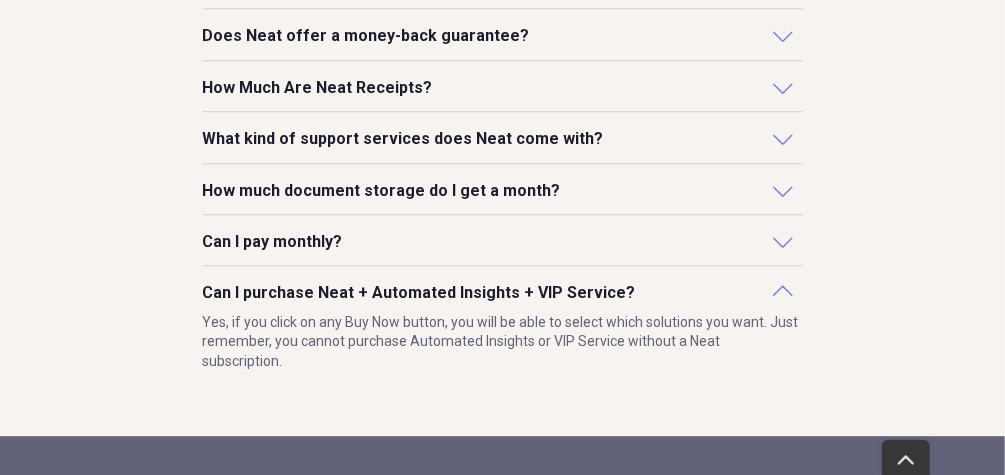 scroll, scrollTop: 2053, scrollLeft: 0, axis: vertical 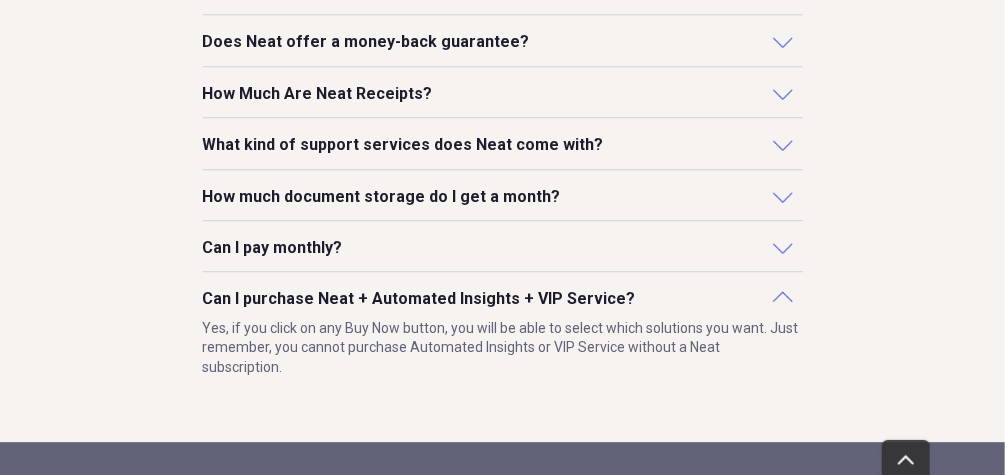 click on "Can I purchase Neat + Automated Insights + VIP Service?" at bounding box center (503, 299) 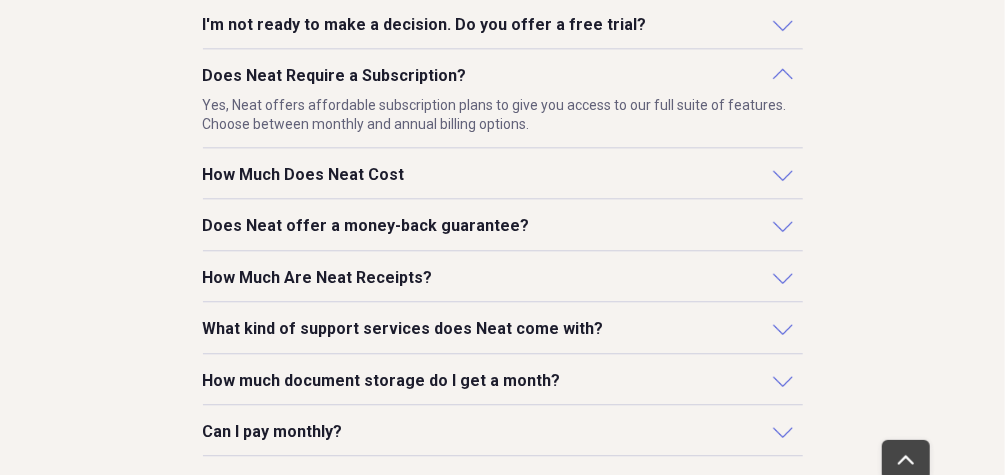scroll, scrollTop: 1866, scrollLeft: 0, axis: vertical 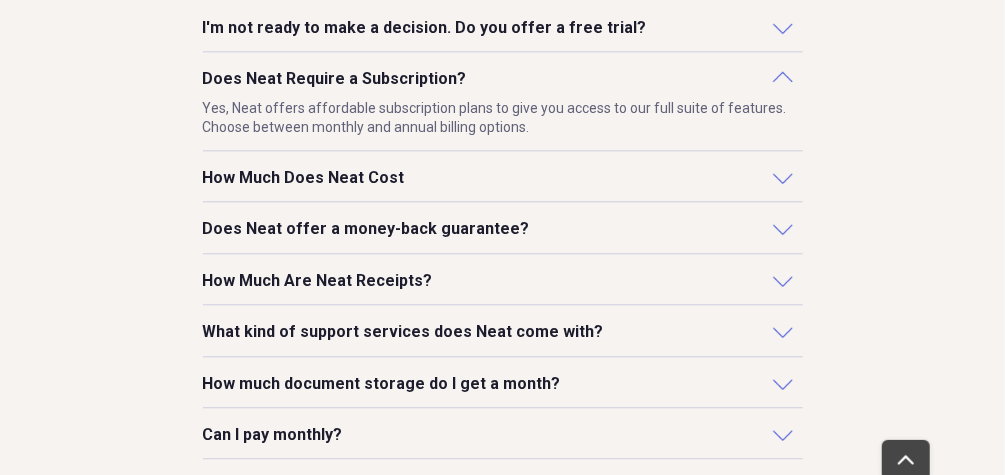 click on "What kind of support services does Neat come with?" at bounding box center (403, 332) 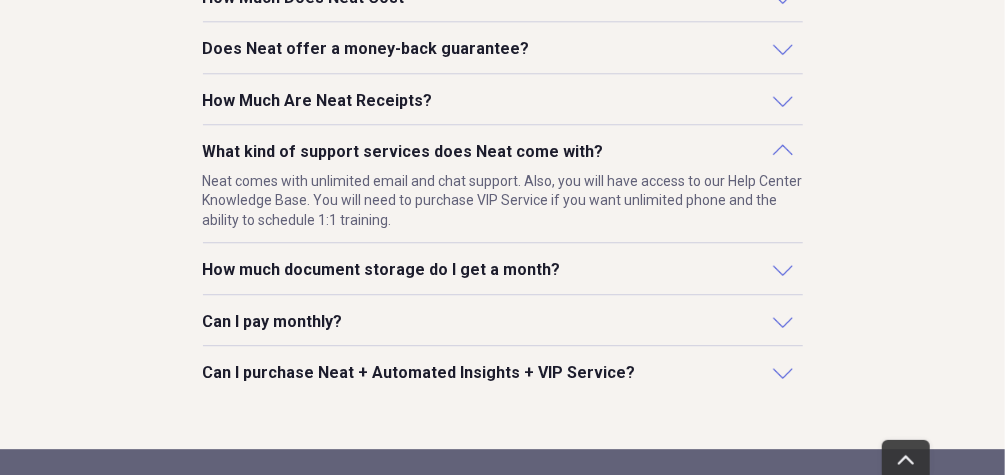 scroll, scrollTop: 2053, scrollLeft: 0, axis: vertical 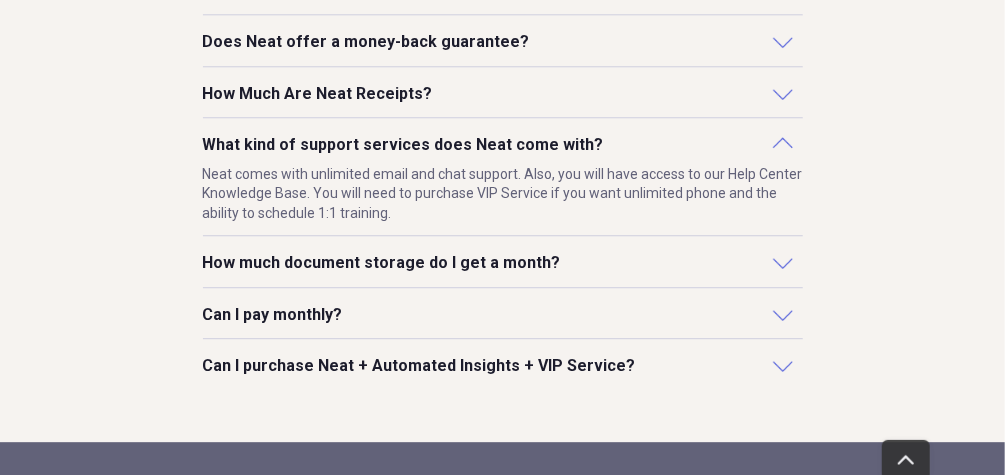 click on "Neat comes with unlimited email and chat support. Also, you will have access to our Help Center Knowledge Base. You will need to purchase VIP Service if you want unlimited phone and the ability to schedule 1:1 training." at bounding box center (503, 194) 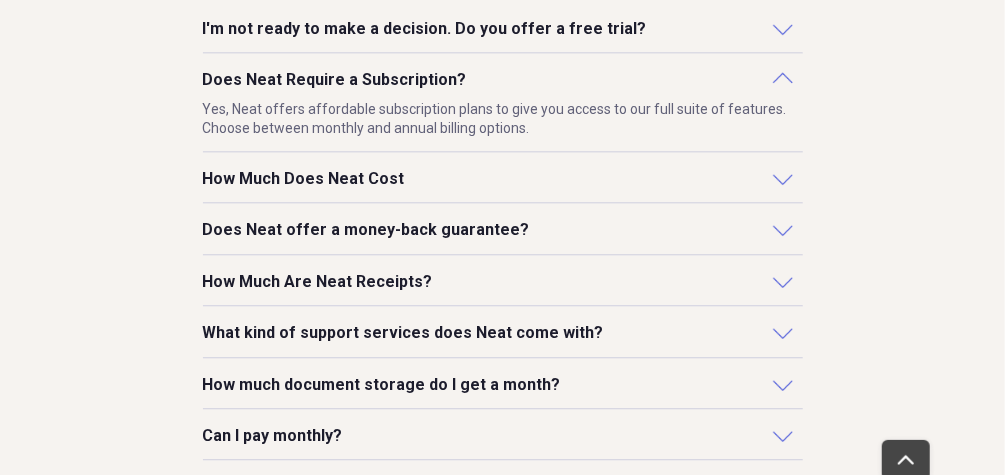 scroll, scrollTop: 1866, scrollLeft: 0, axis: vertical 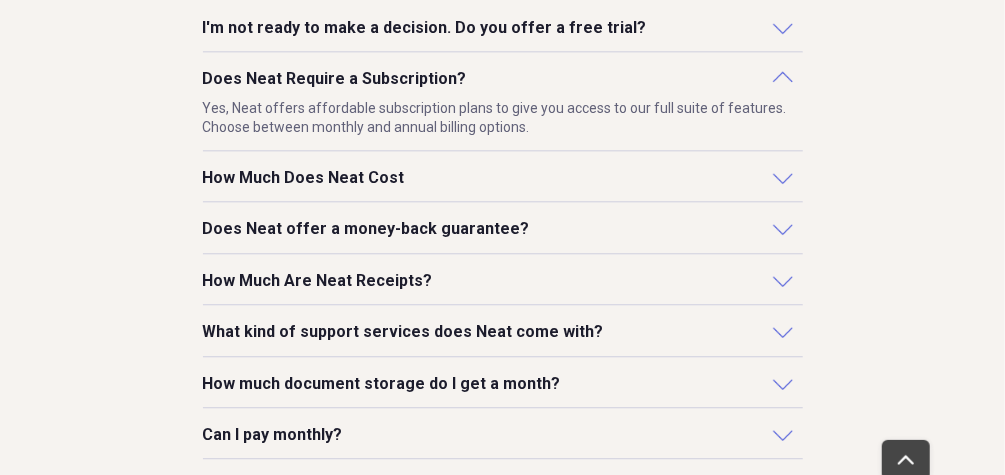 click on "How Much Does Neat Cost" at bounding box center (304, 178) 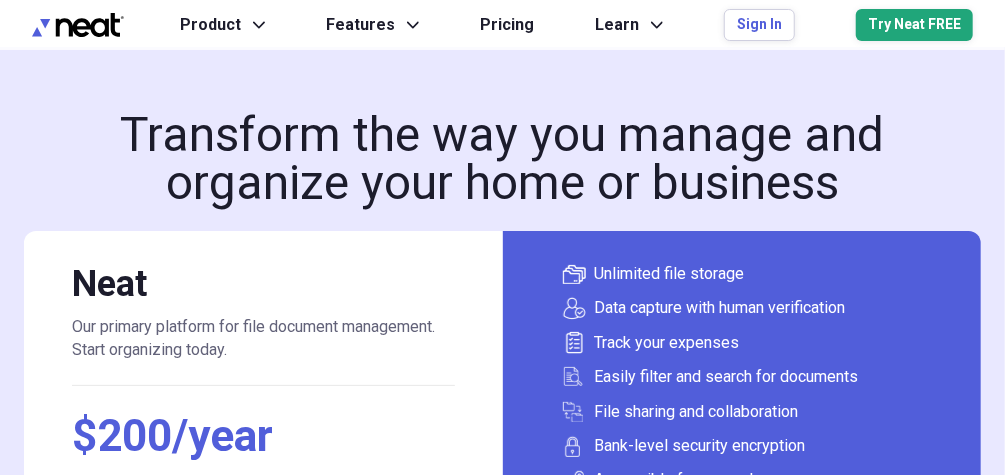 scroll, scrollTop: 0, scrollLeft: 0, axis: both 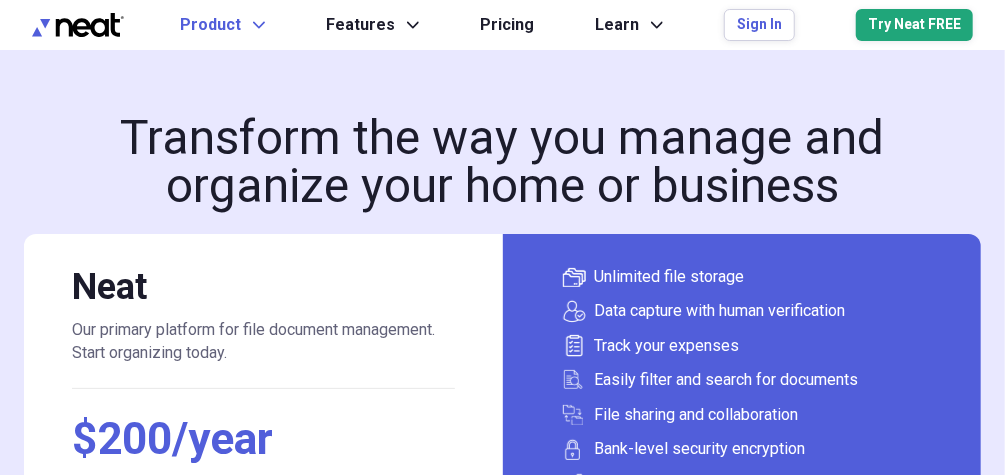 click on "Product" at bounding box center [210, 25] 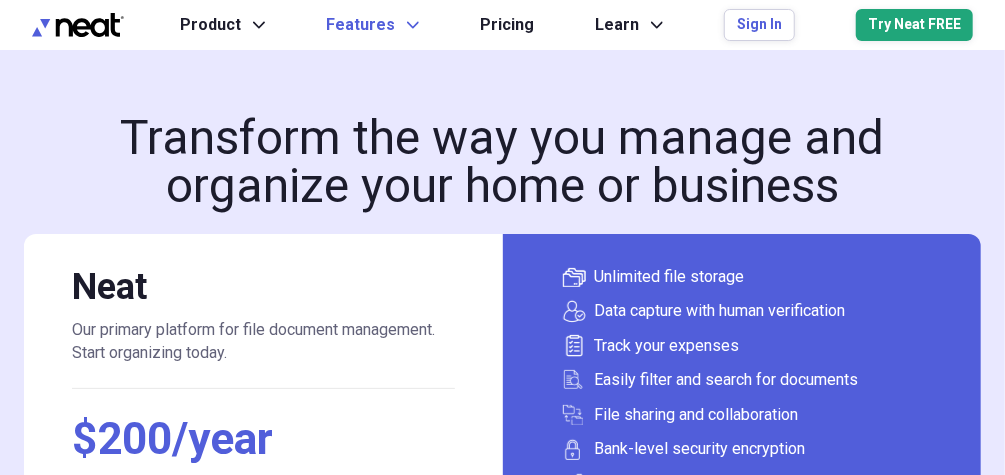 click on "Features" at bounding box center [360, 25] 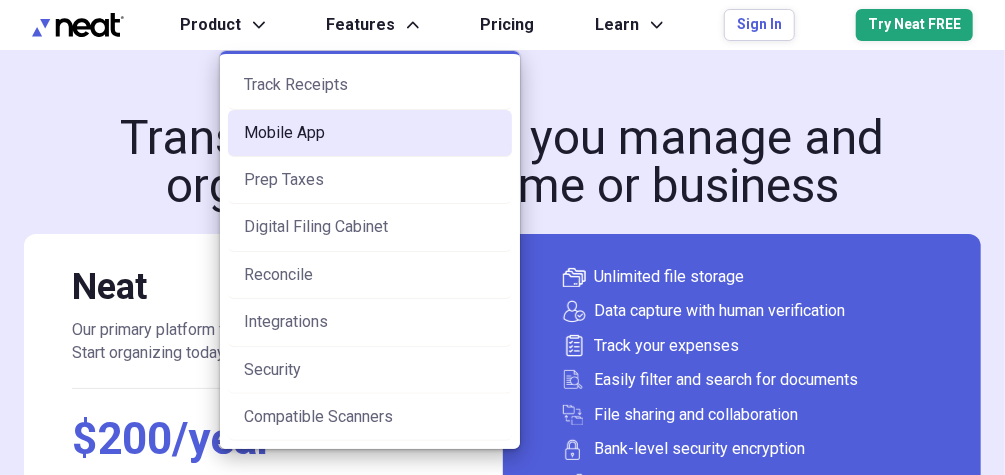 click on "Mobile App" at bounding box center (370, 133) 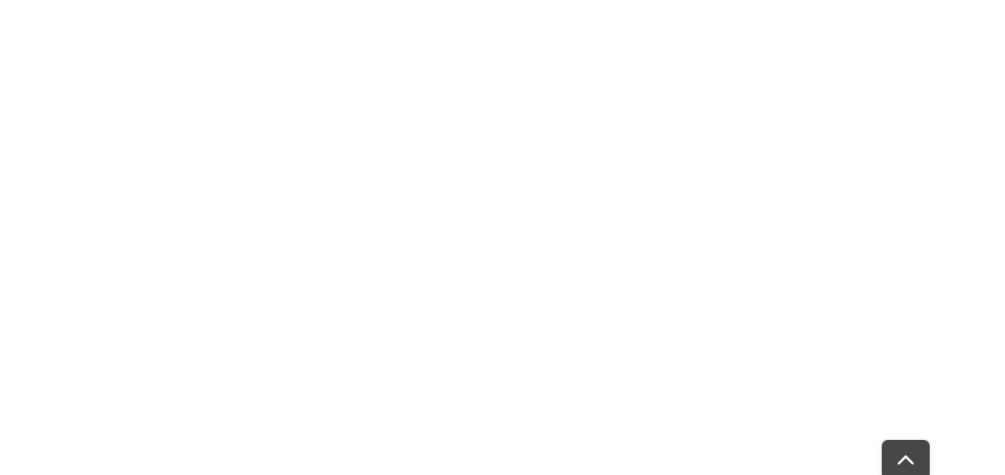 scroll, scrollTop: 560, scrollLeft: 0, axis: vertical 